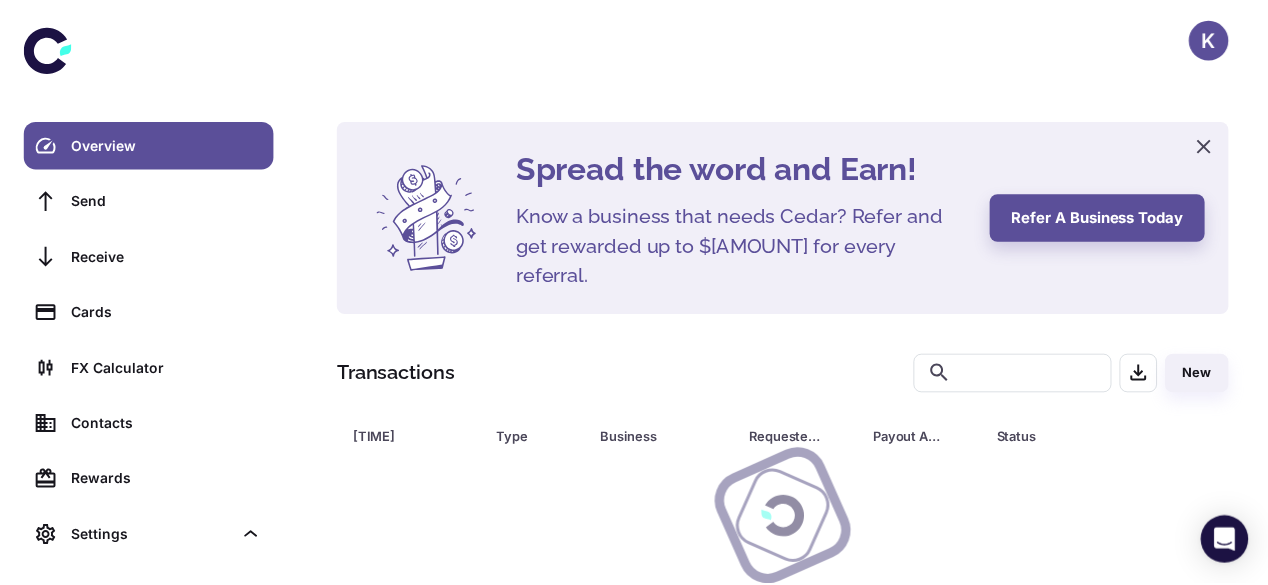 scroll, scrollTop: 0, scrollLeft: 0, axis: both 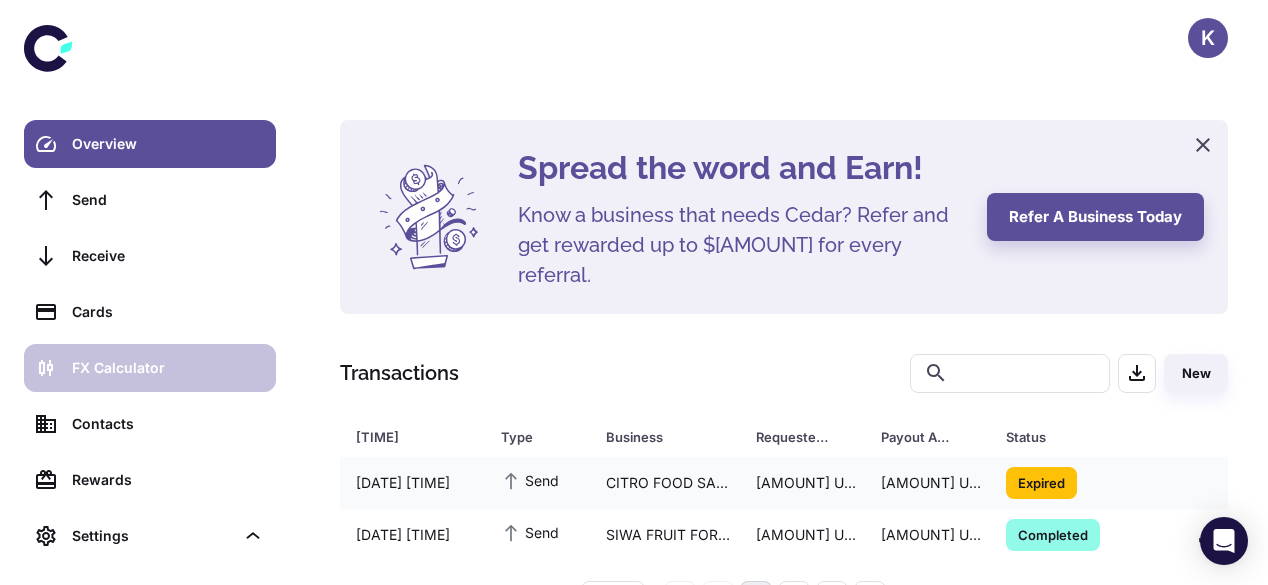 click on "FX Calculator" at bounding box center (168, 368) 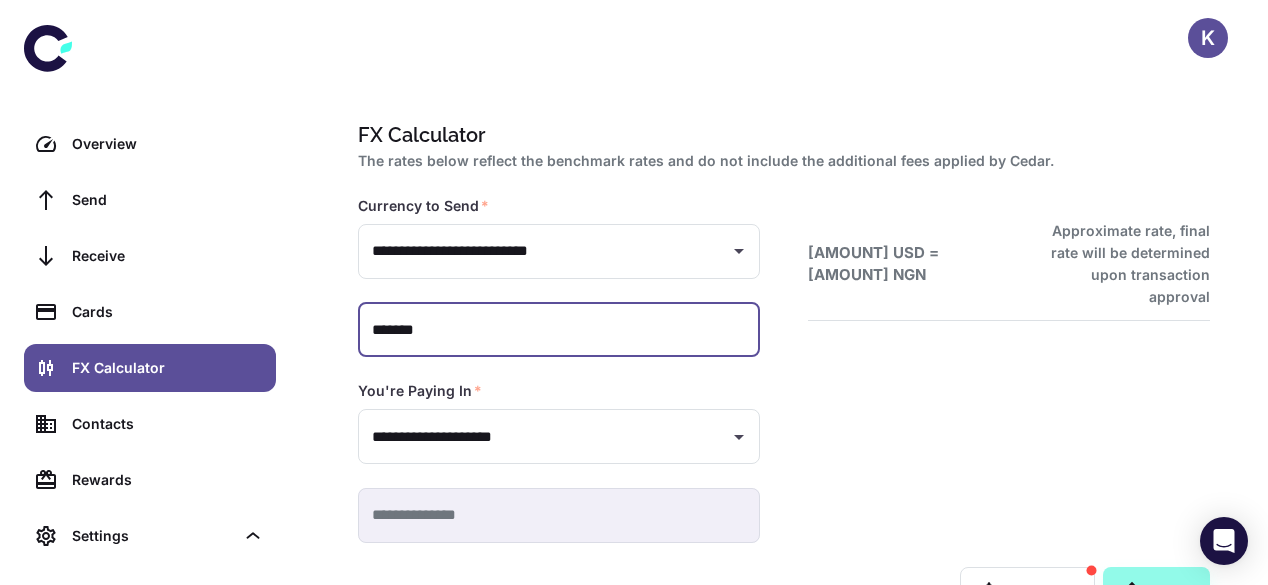 click on "*******" at bounding box center [559, 330] 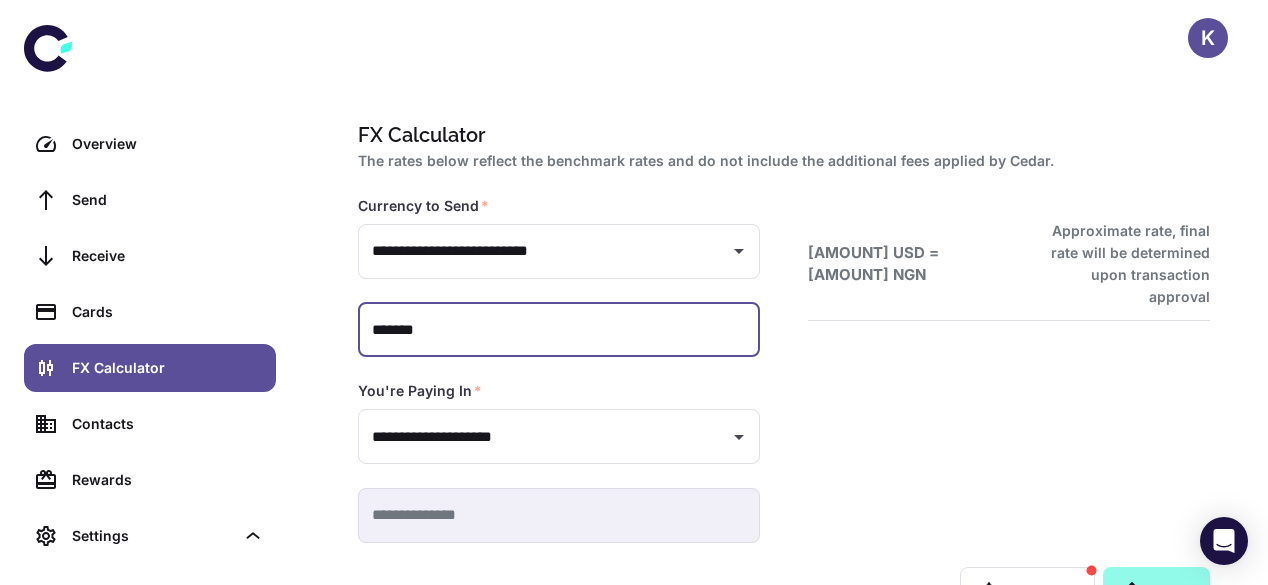 click on "*******" at bounding box center [559, 330] 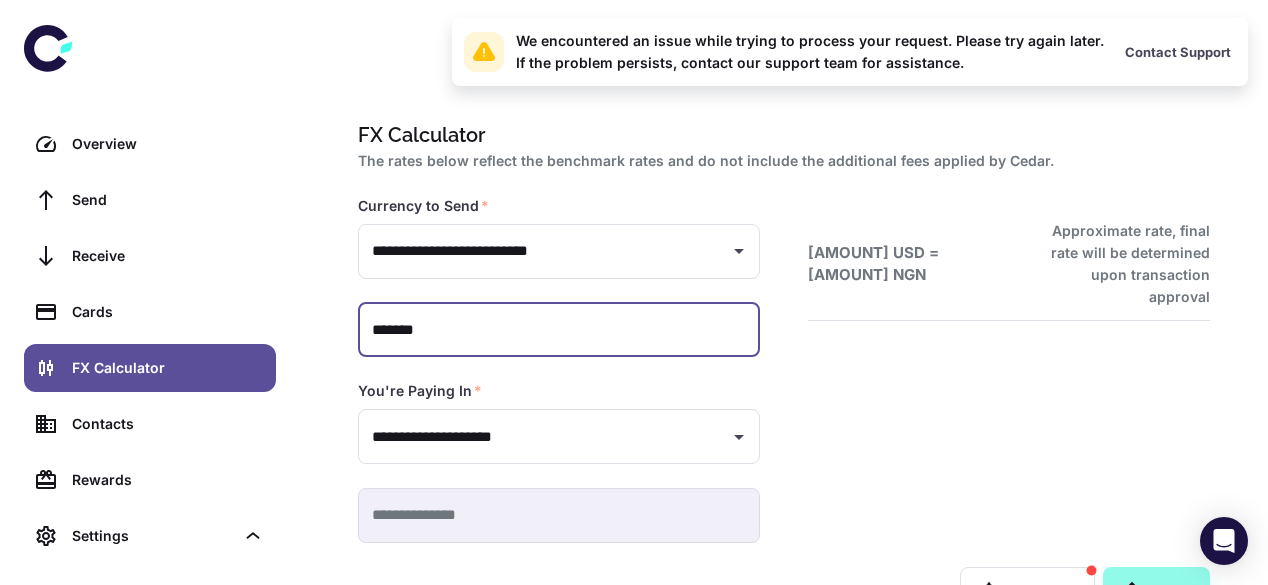 type on "*******" 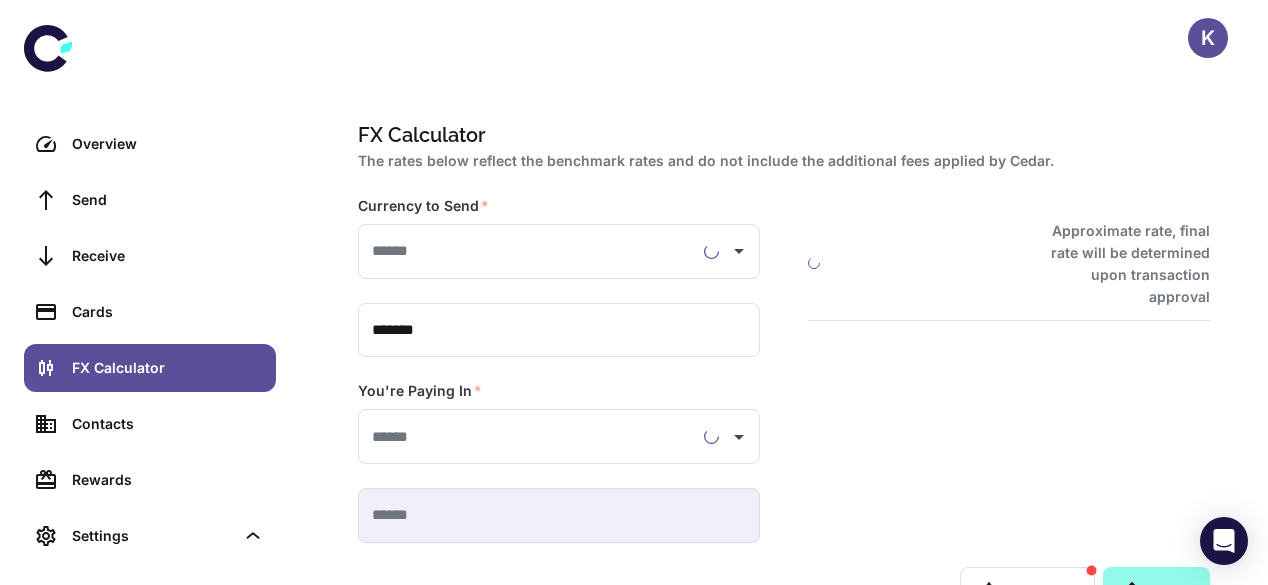 scroll, scrollTop: 0, scrollLeft: 0, axis: both 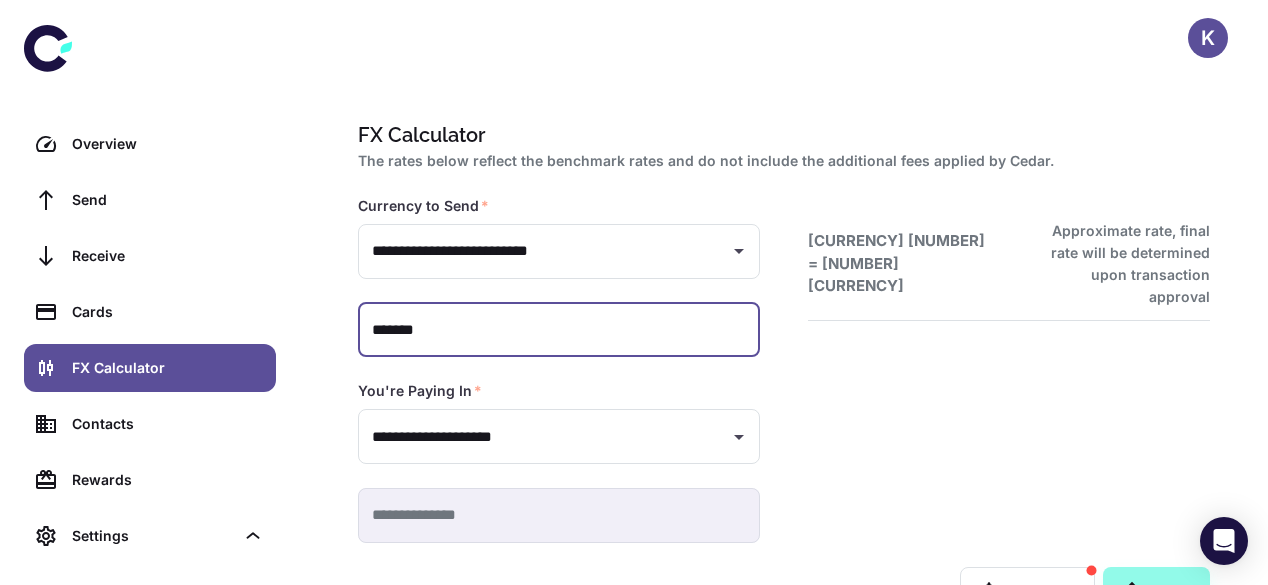 click on "*******" at bounding box center [559, 330] 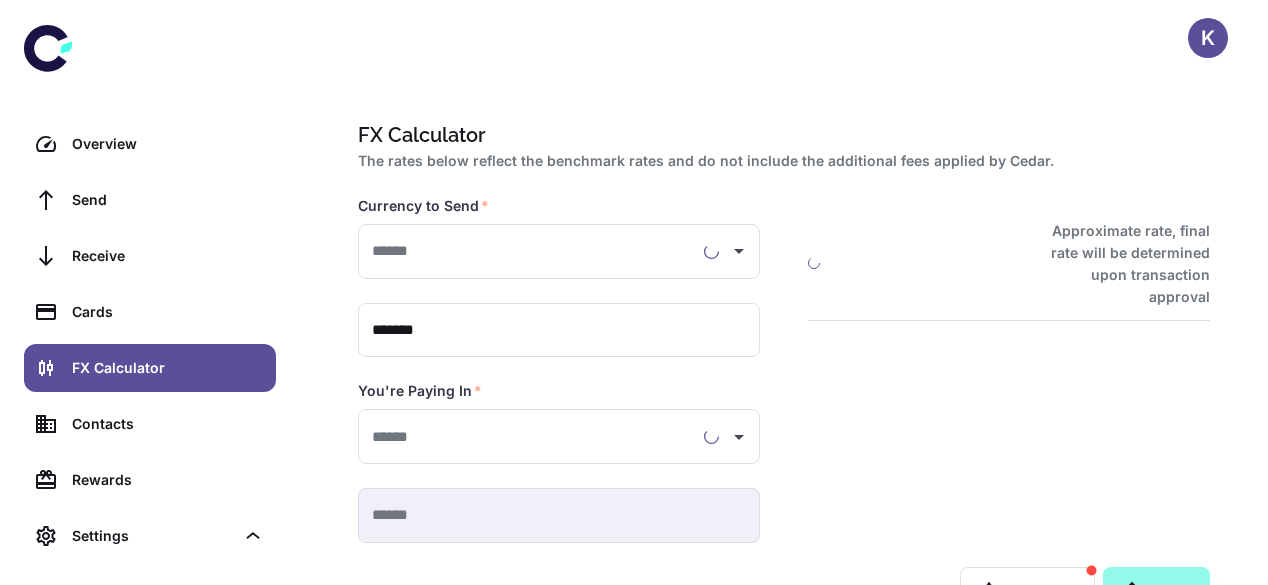 scroll, scrollTop: 0, scrollLeft: 0, axis: both 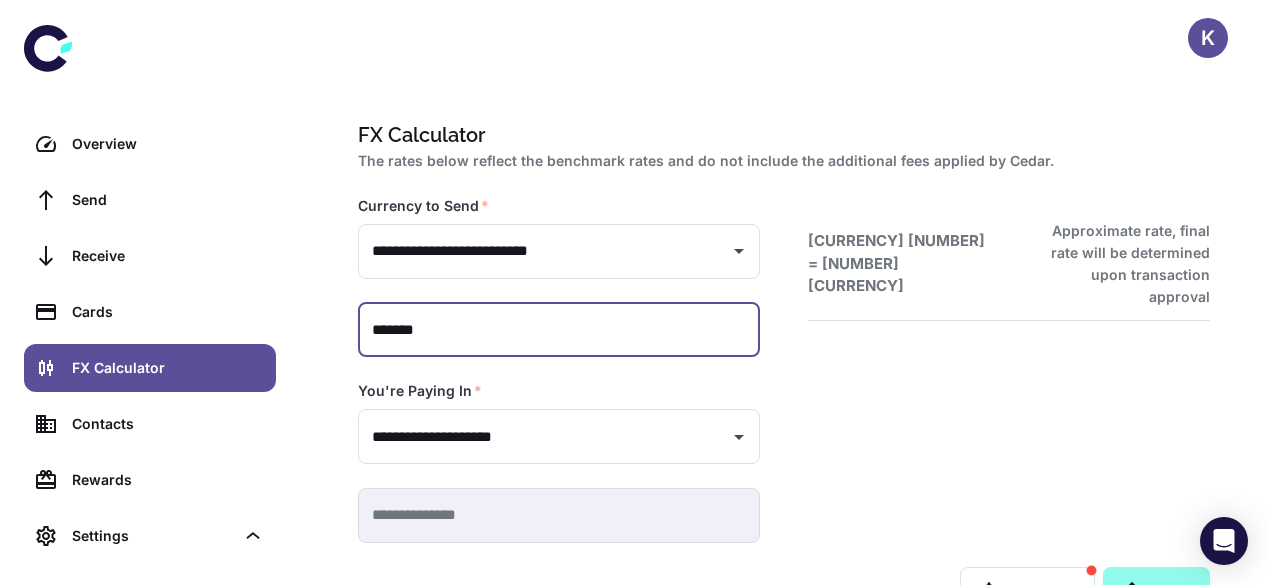 click on "*******" at bounding box center [559, 330] 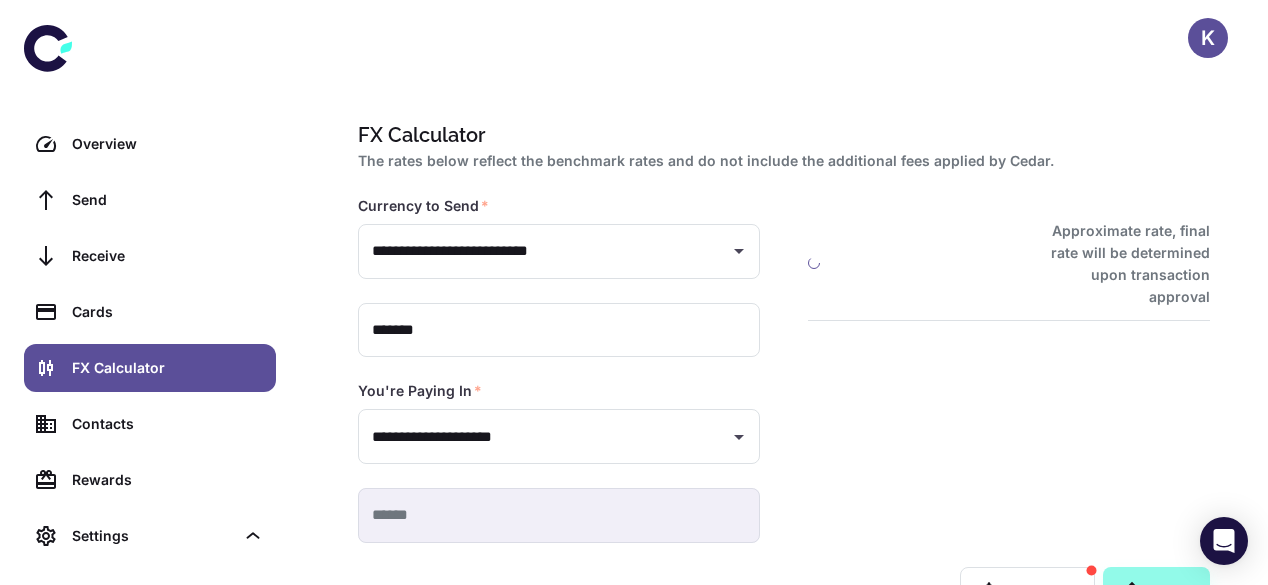 scroll, scrollTop: 0, scrollLeft: 0, axis: both 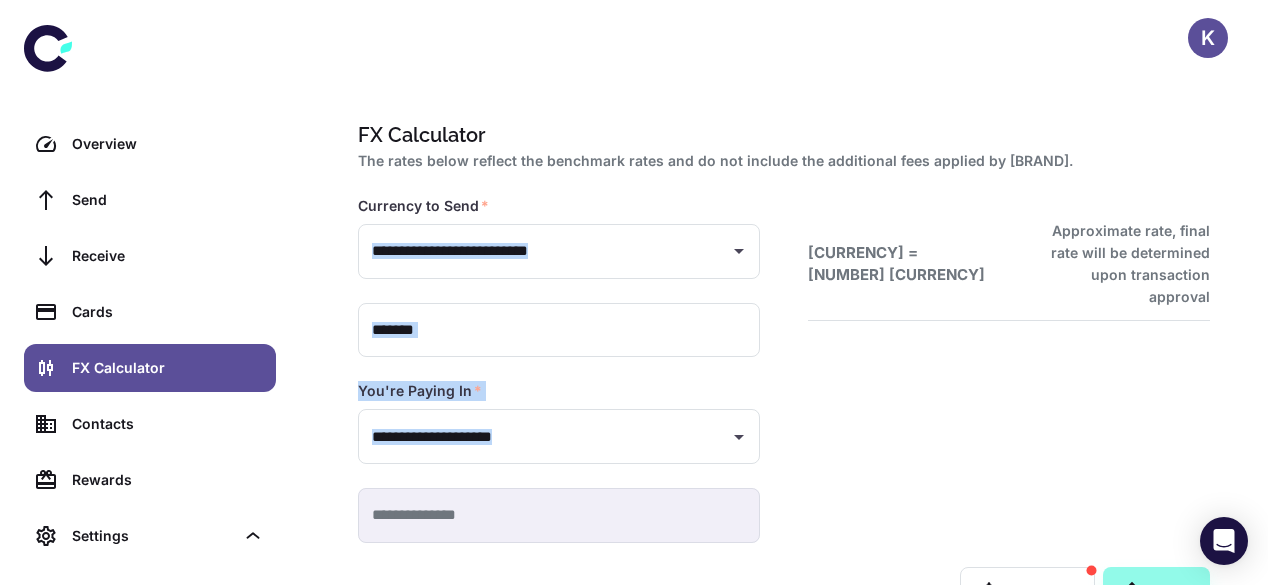 click on "**********" at bounding box center (535, 345) 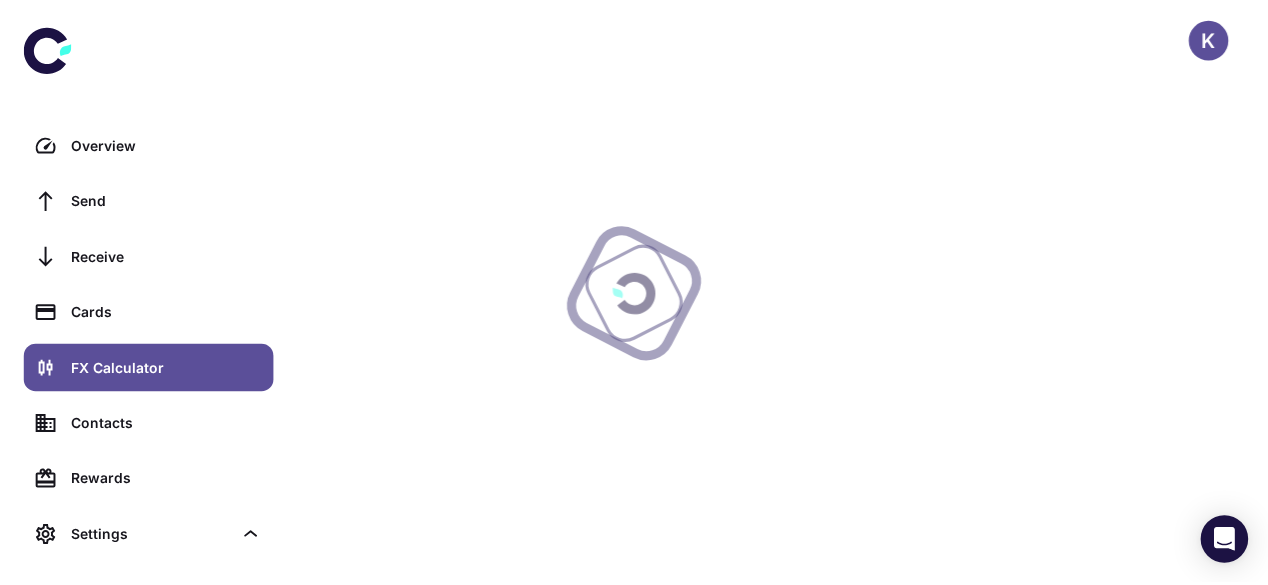 scroll, scrollTop: 0, scrollLeft: 0, axis: both 